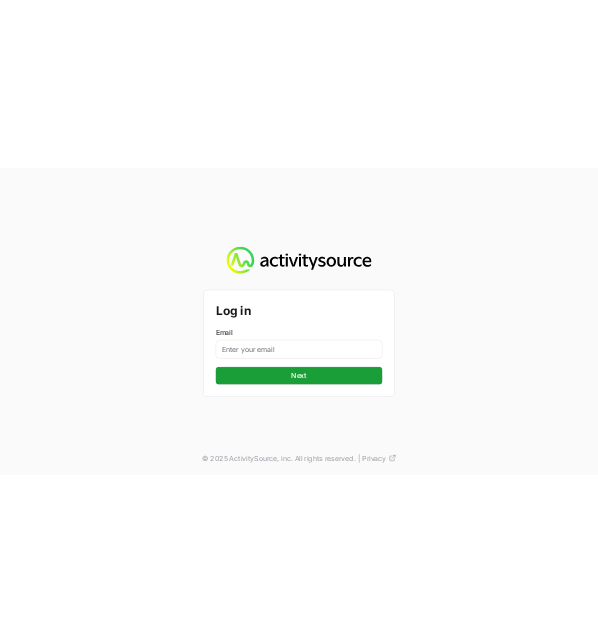 scroll, scrollTop: 0, scrollLeft: 0, axis: both 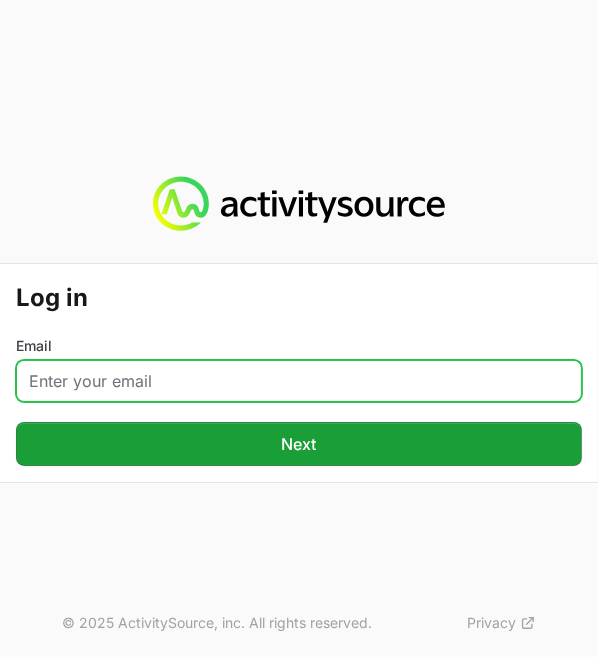 click on "Email" 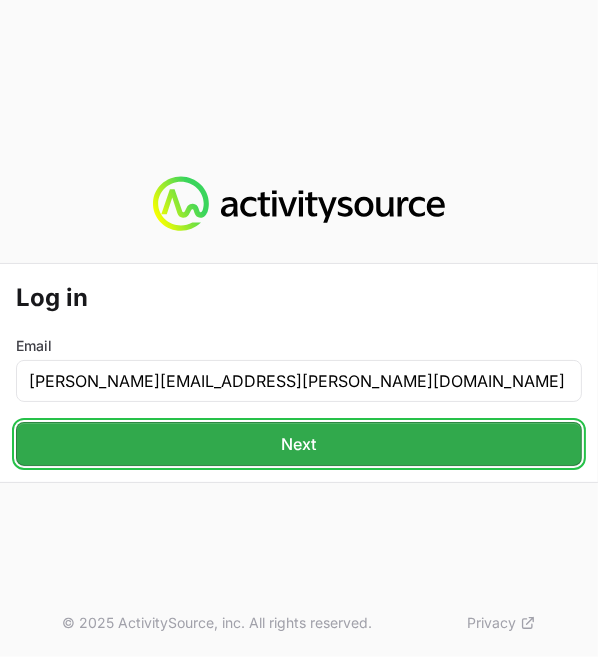 click on "Next" 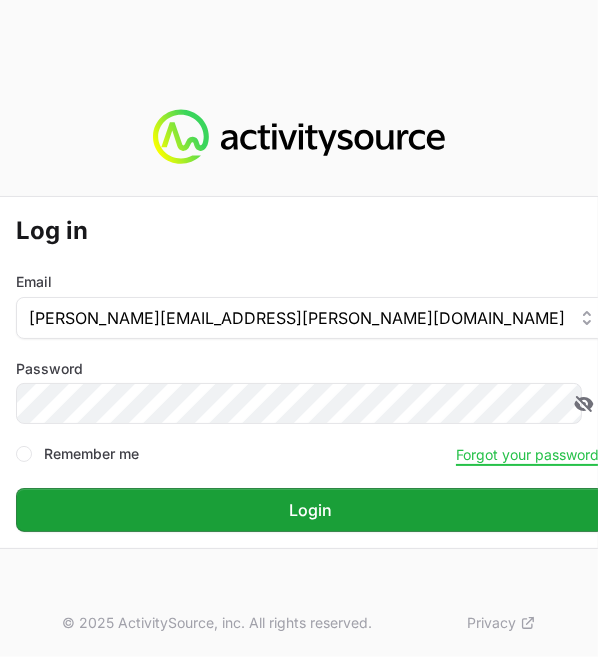click on "[PERSON_NAME][EMAIL_ADDRESS][PERSON_NAME][DOMAIN_NAME]" 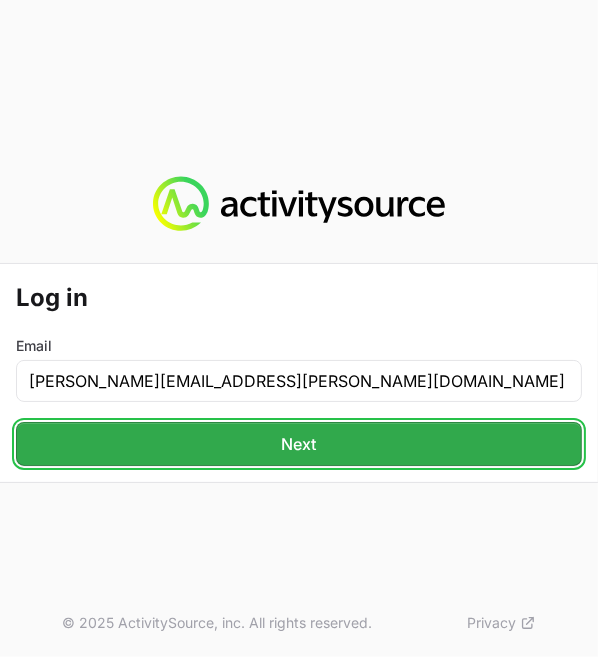 click on "Next" 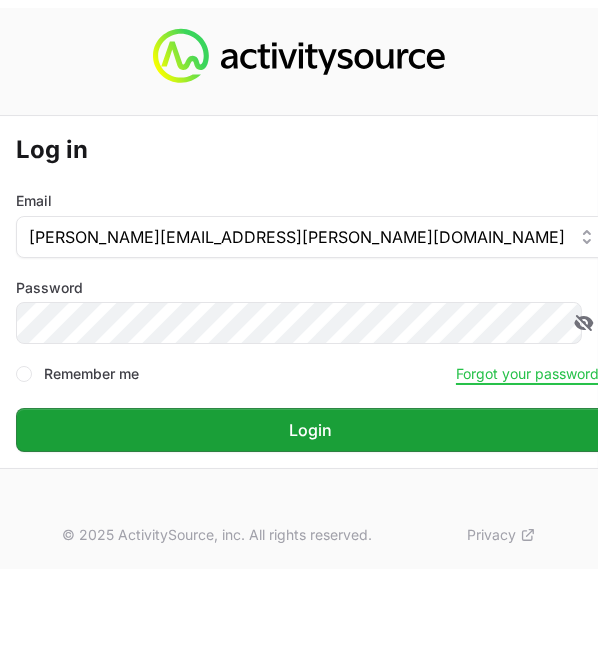 scroll, scrollTop: 96, scrollLeft: 0, axis: vertical 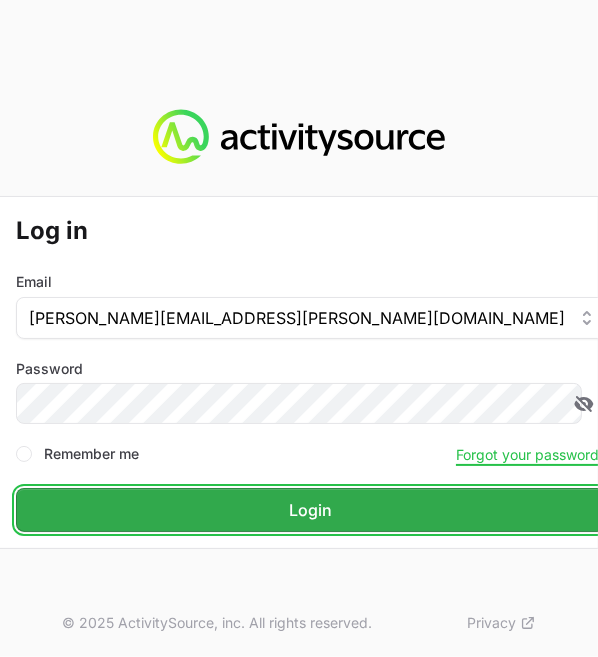 click on "Login" 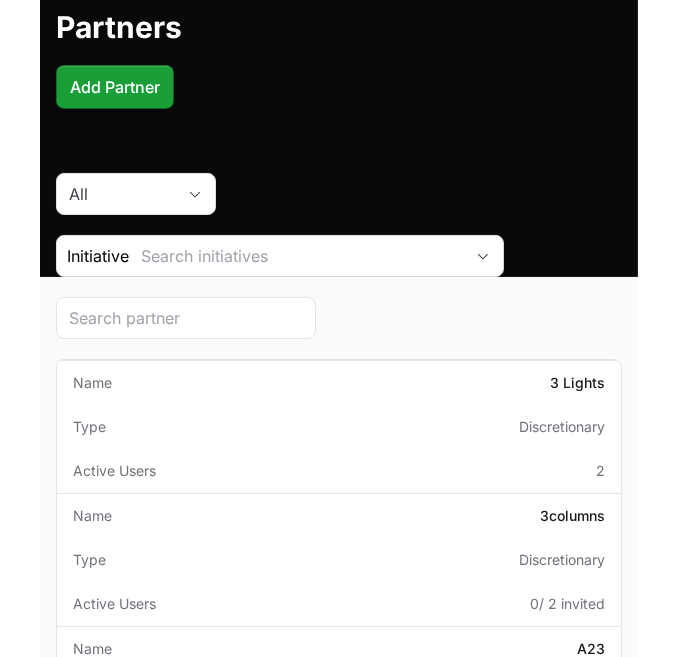 scroll, scrollTop: 84, scrollLeft: 0, axis: vertical 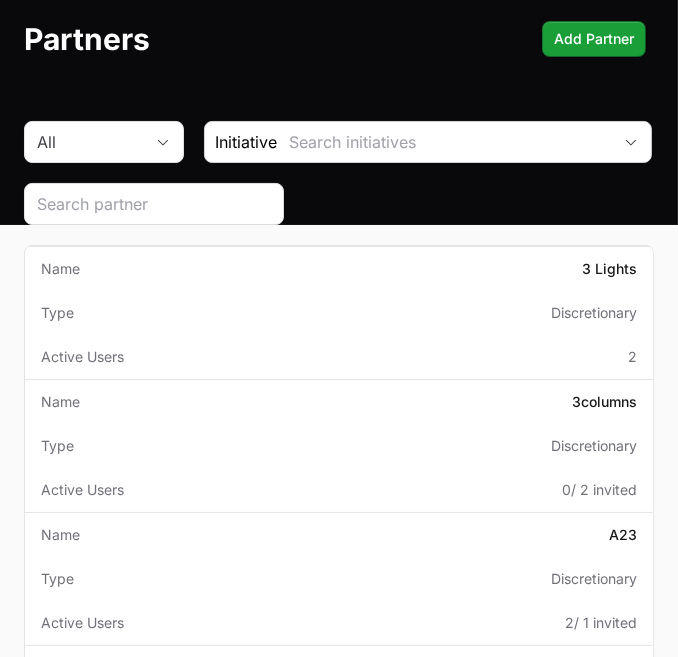 click 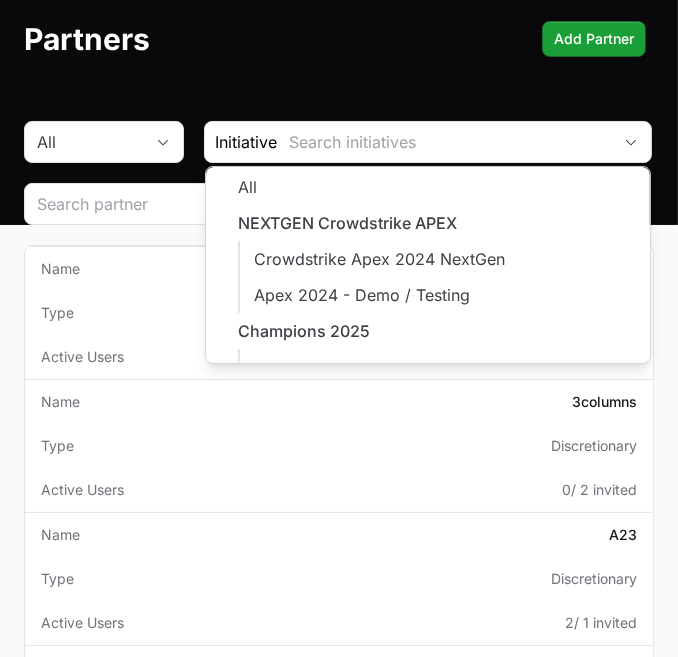 click on "Partners  Add Partner" 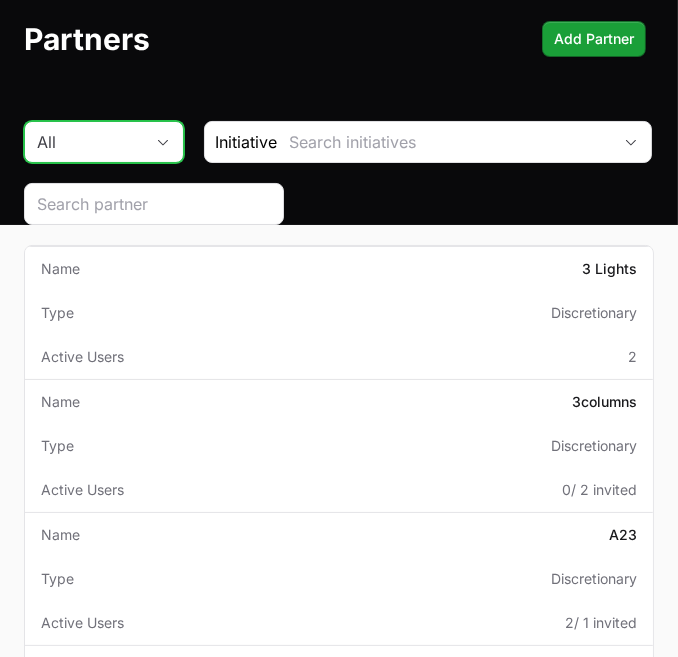 click on "All" 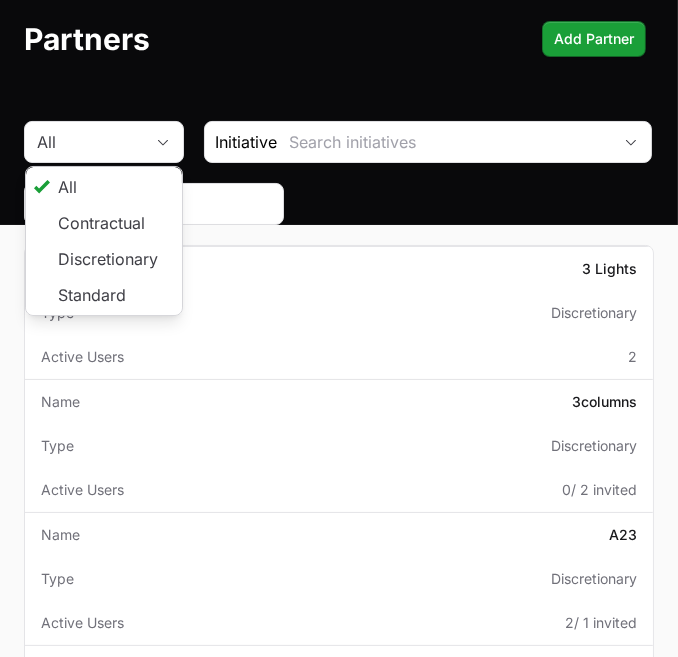 click on "Partners  Add Partner" 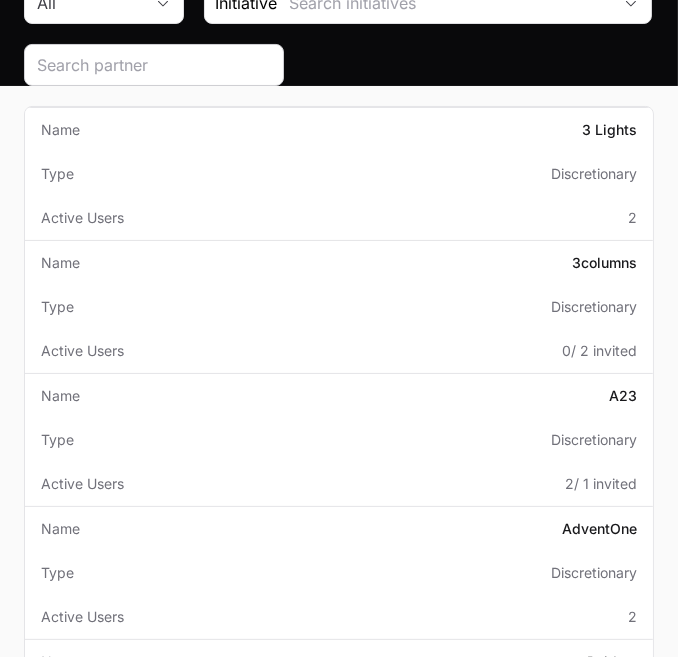 scroll, scrollTop: 0, scrollLeft: 0, axis: both 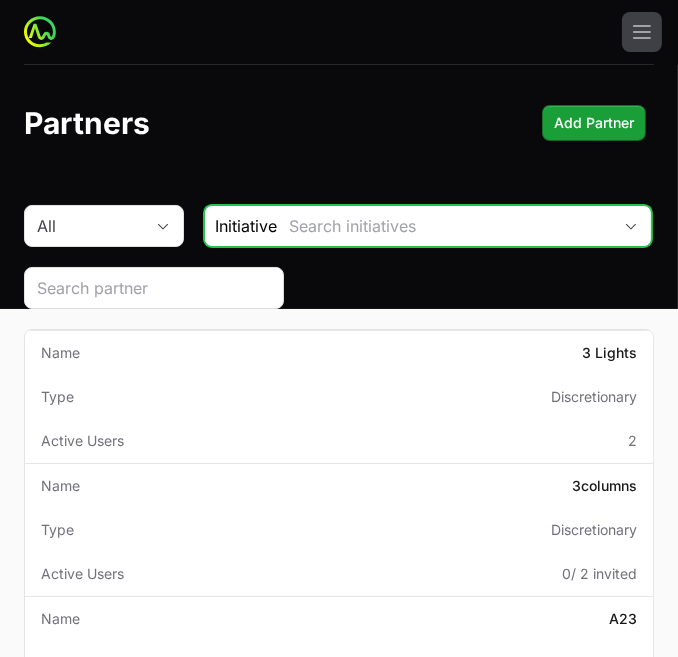 click 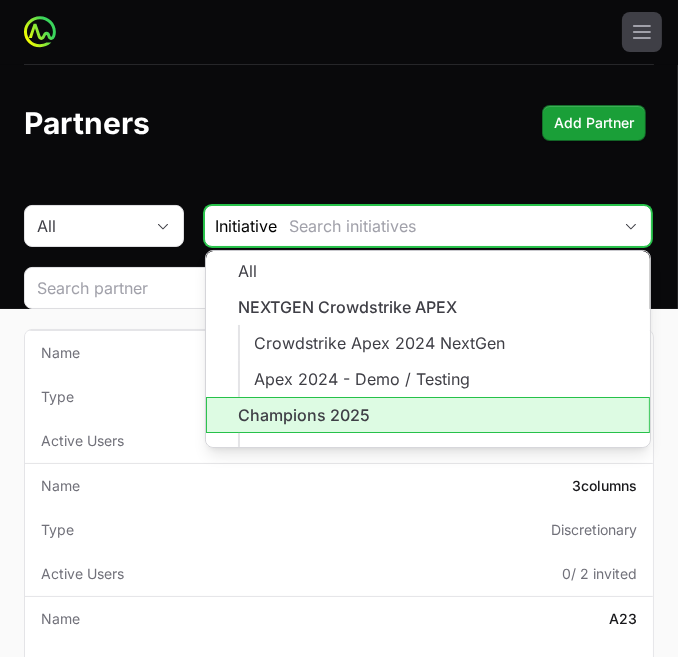 click on "Champions 2025" 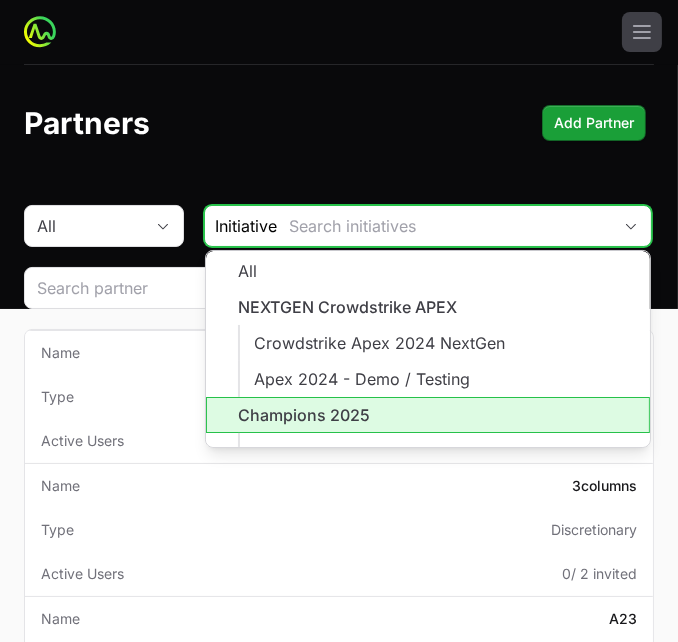 type on "Champions 2025" 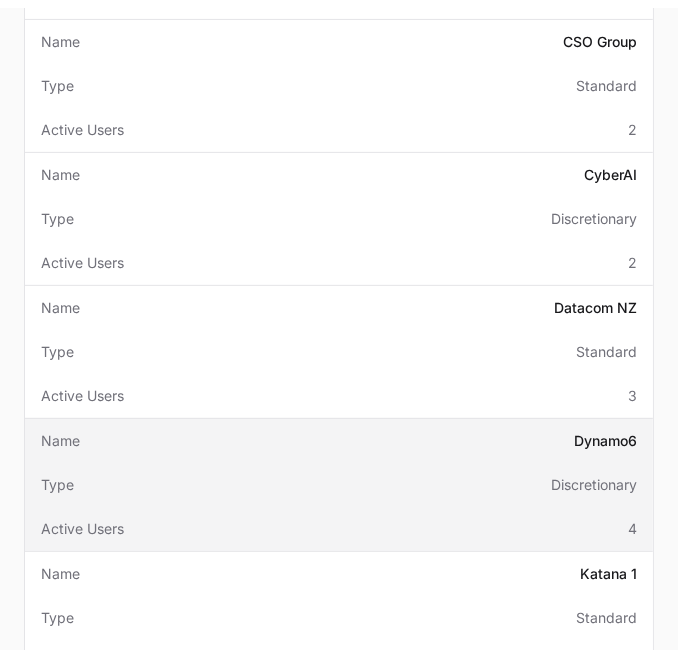 scroll, scrollTop: 528, scrollLeft: 0, axis: vertical 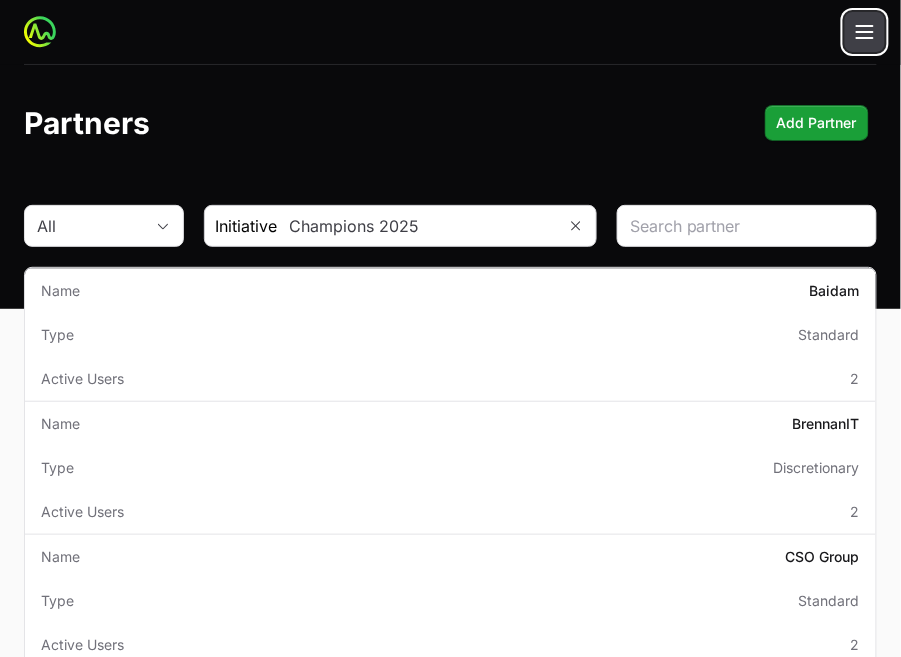 click 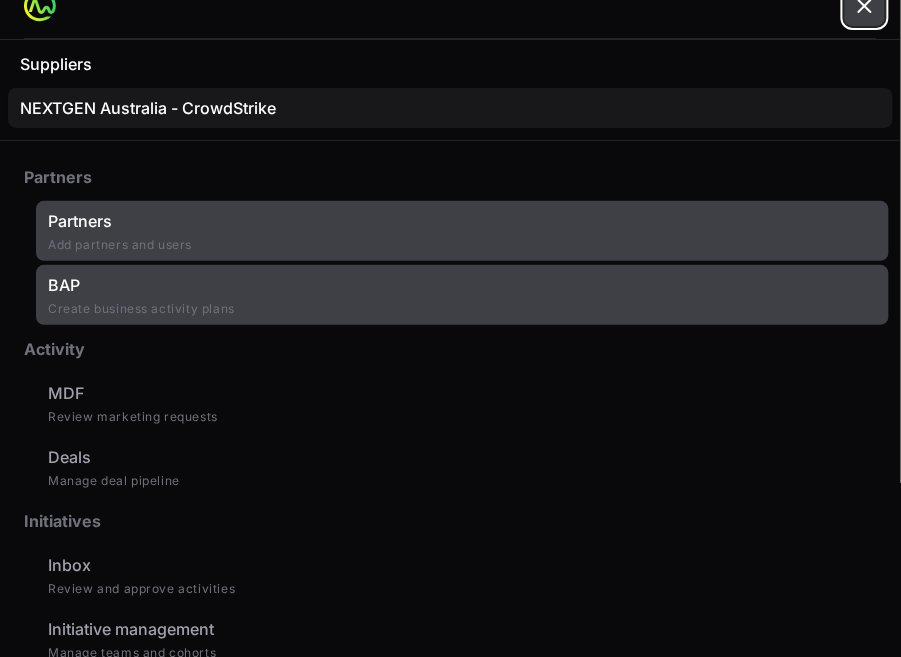 scroll, scrollTop: 27, scrollLeft: 0, axis: vertical 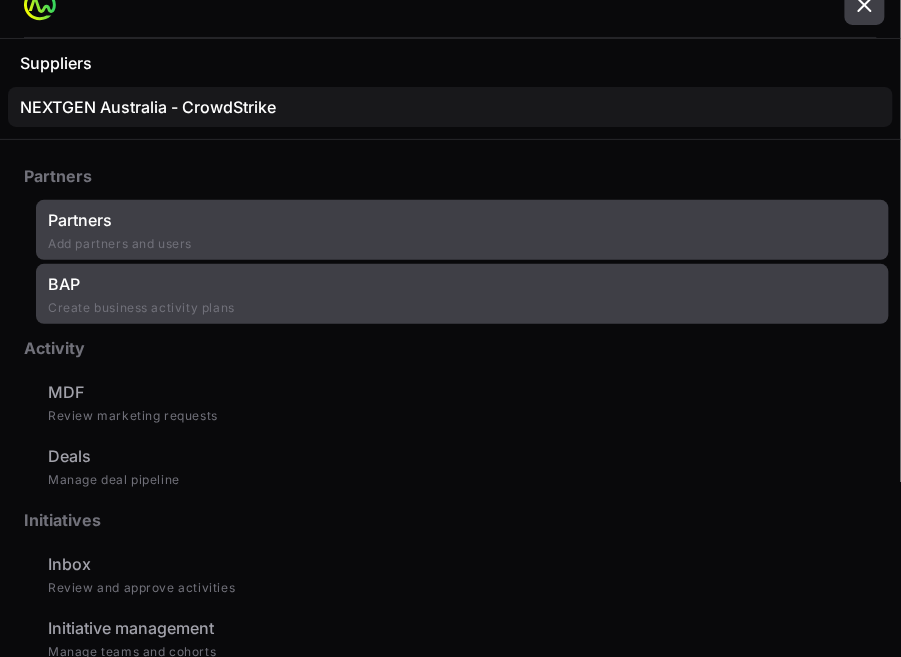 click on "BAP Create business activity plans" 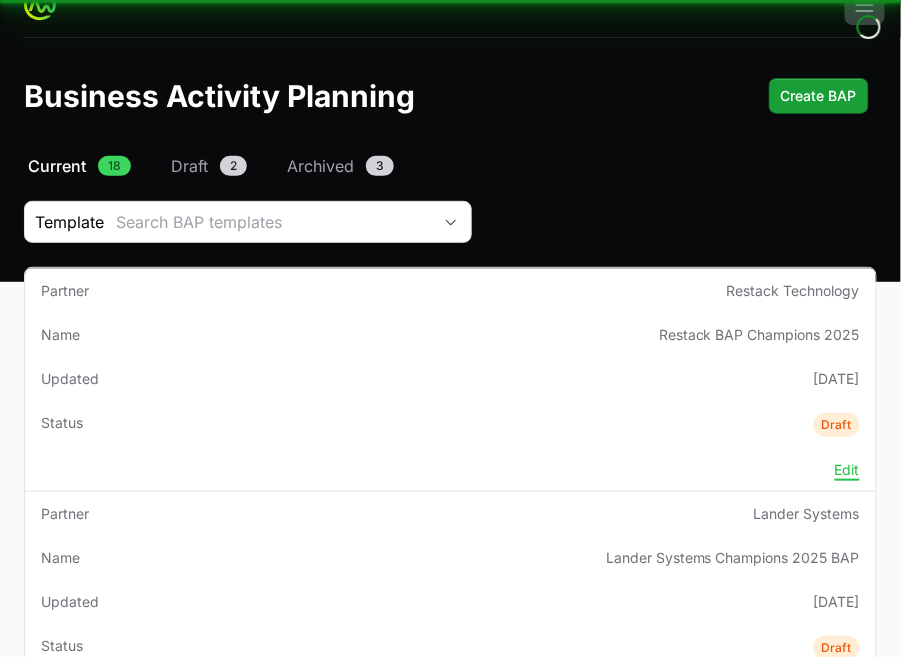 scroll, scrollTop: 0, scrollLeft: 0, axis: both 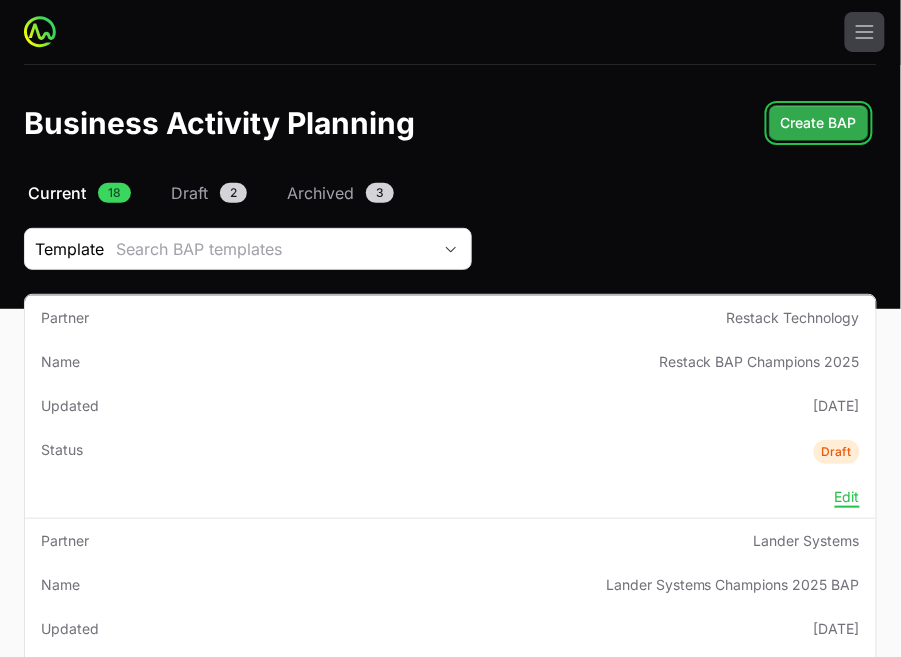click on "Create BAP" 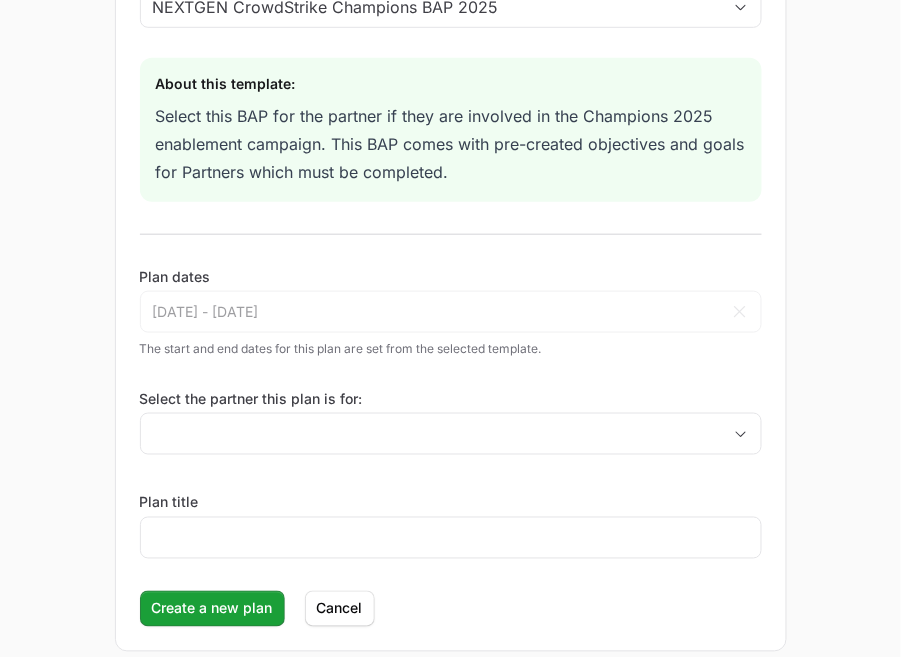 scroll, scrollTop: 242, scrollLeft: 0, axis: vertical 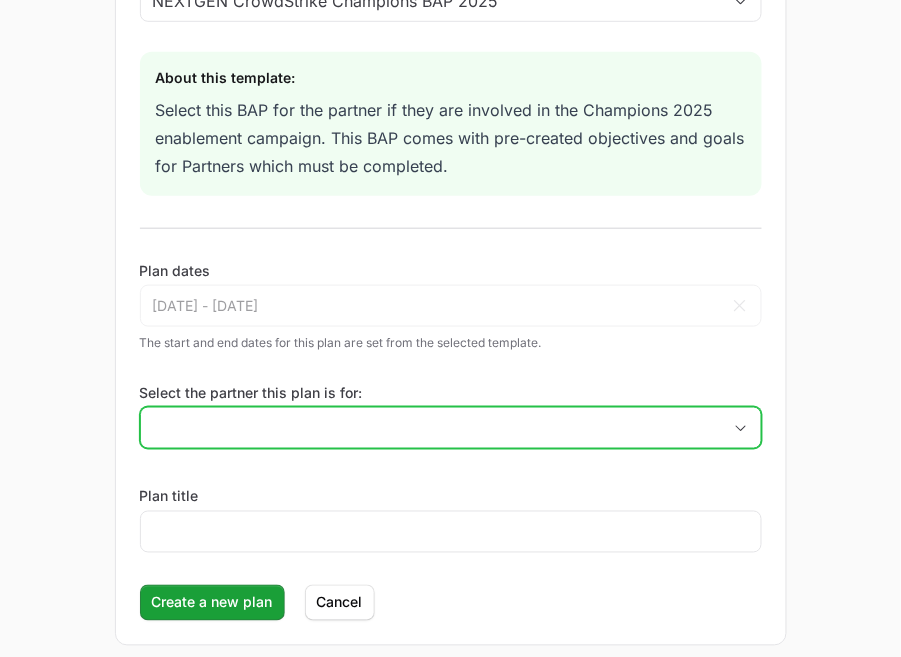 click on "Select the partner this plan is for:" 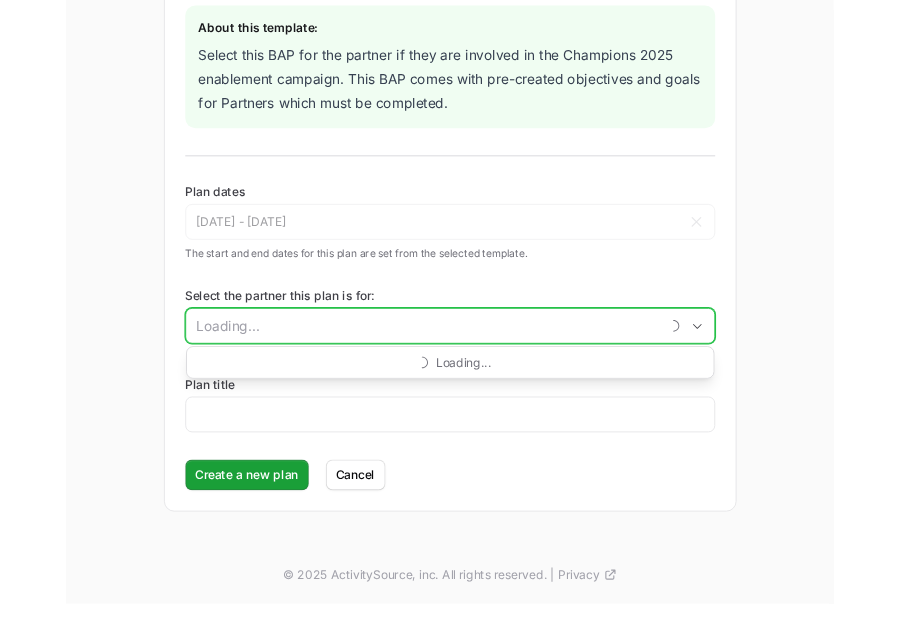 scroll, scrollTop: 253, scrollLeft: 0, axis: vertical 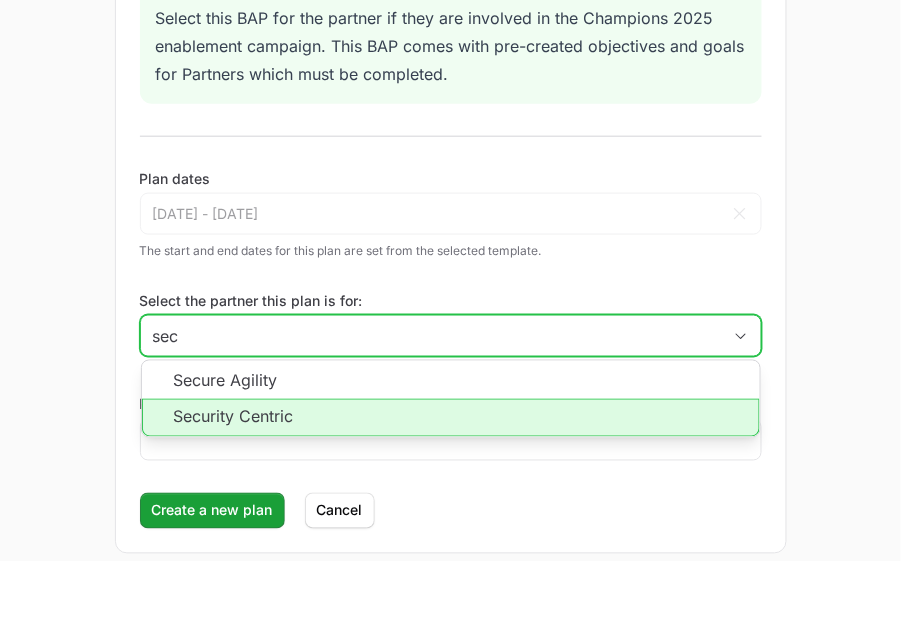 click on "Security Centric" 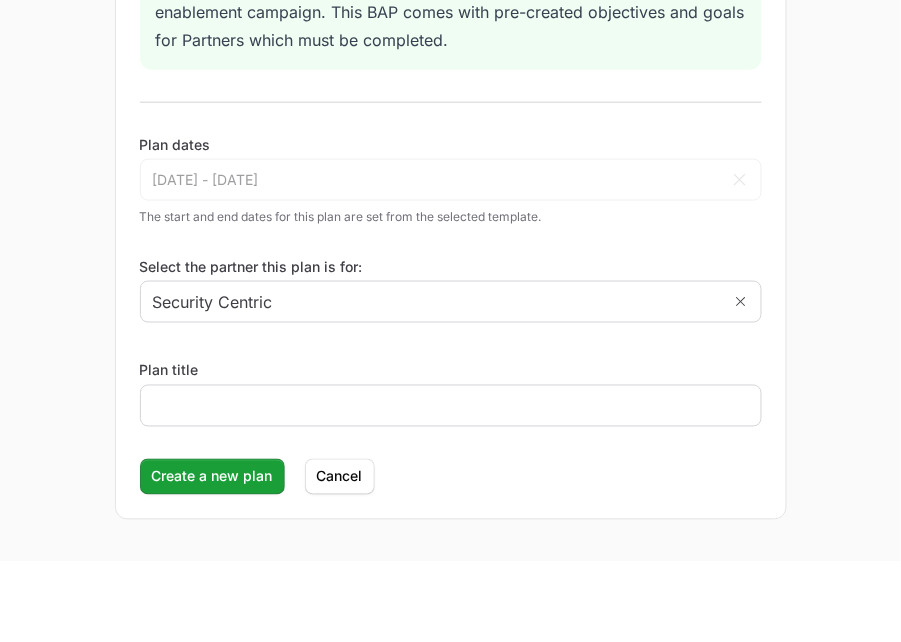 click 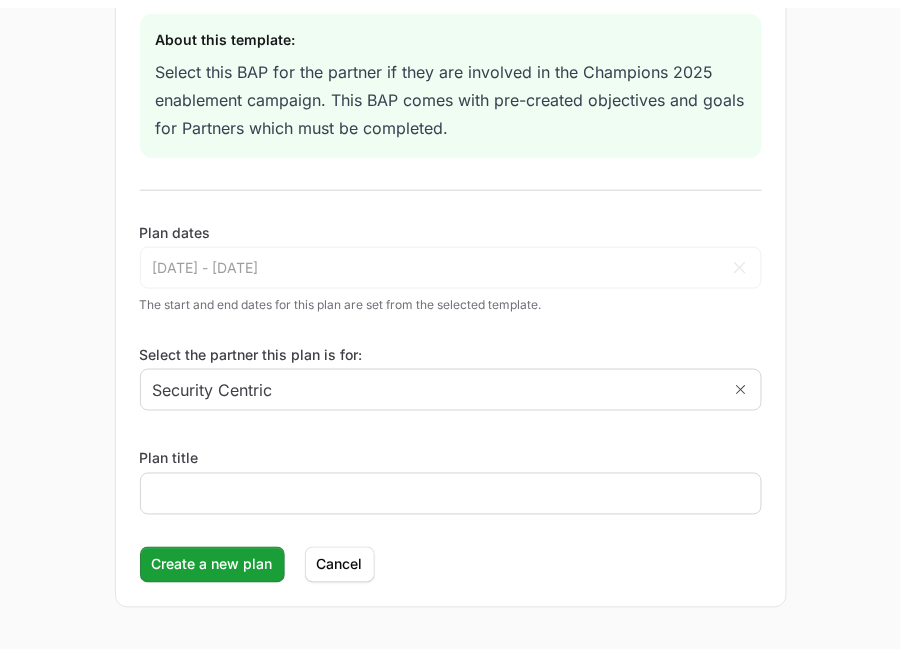 scroll, scrollTop: 287, scrollLeft: 0, axis: vertical 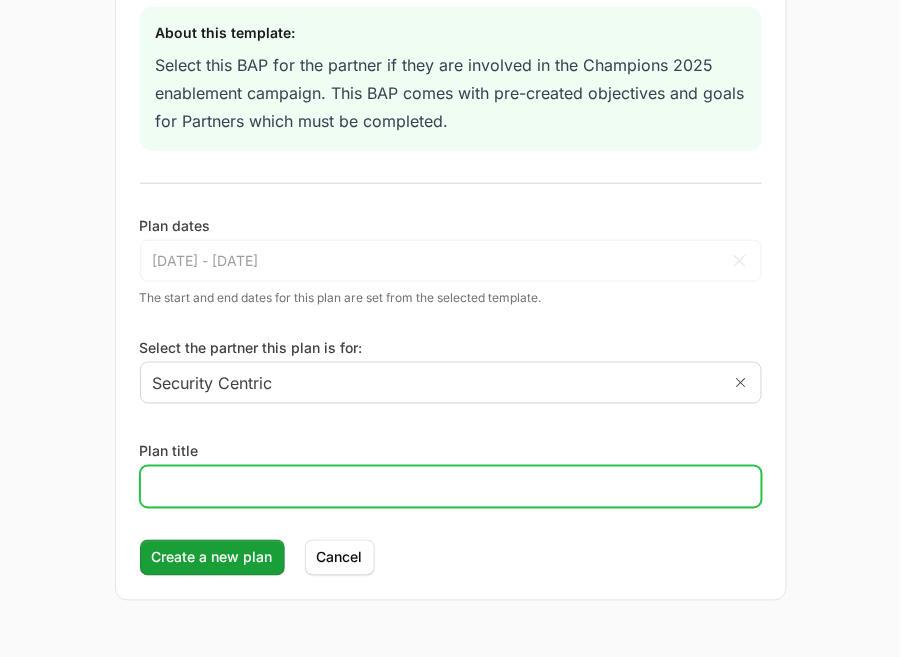 click on "Plan title" 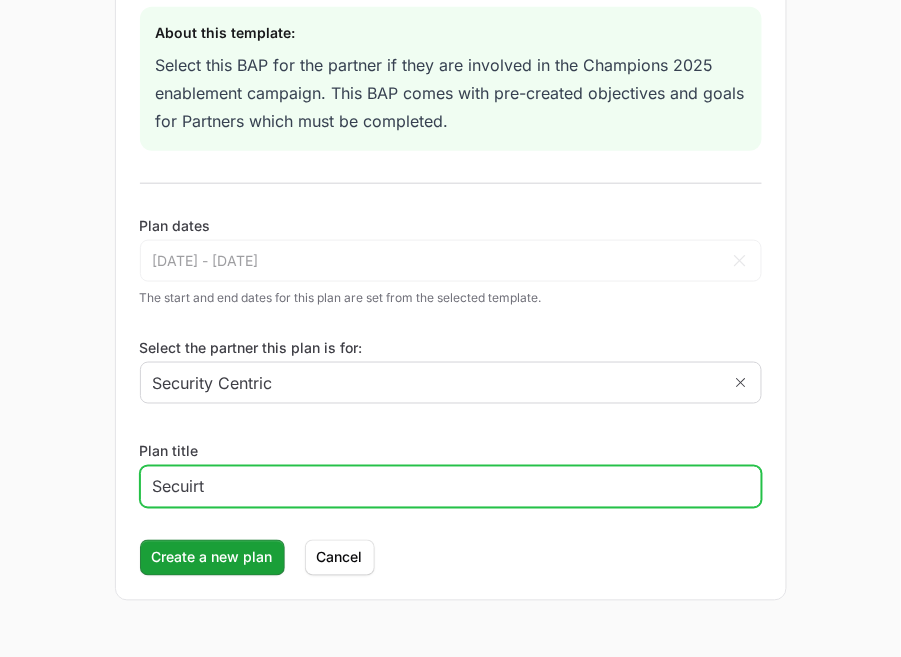 type on "Secuirty" 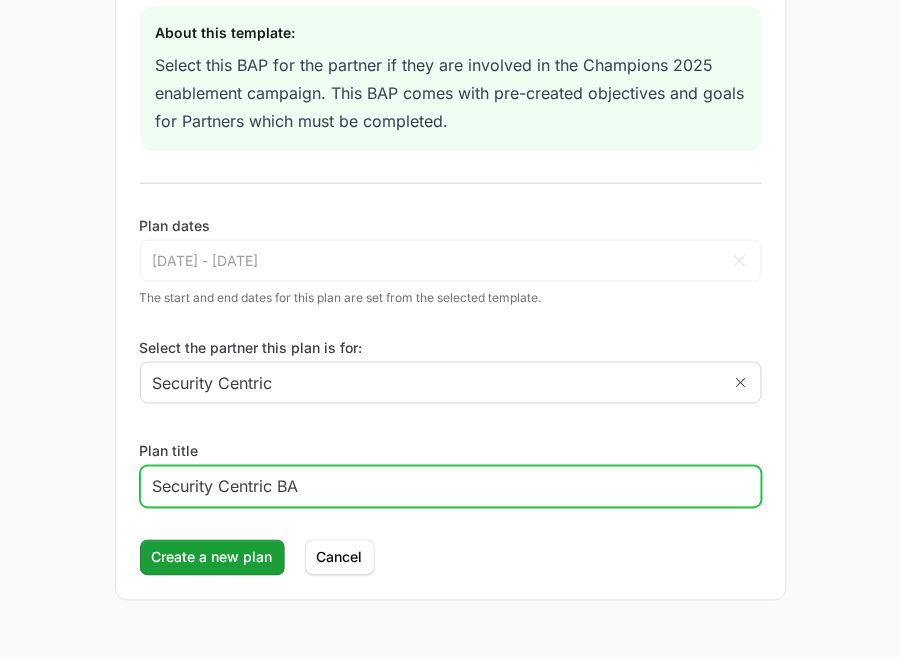 type on "Security Centric BAP" 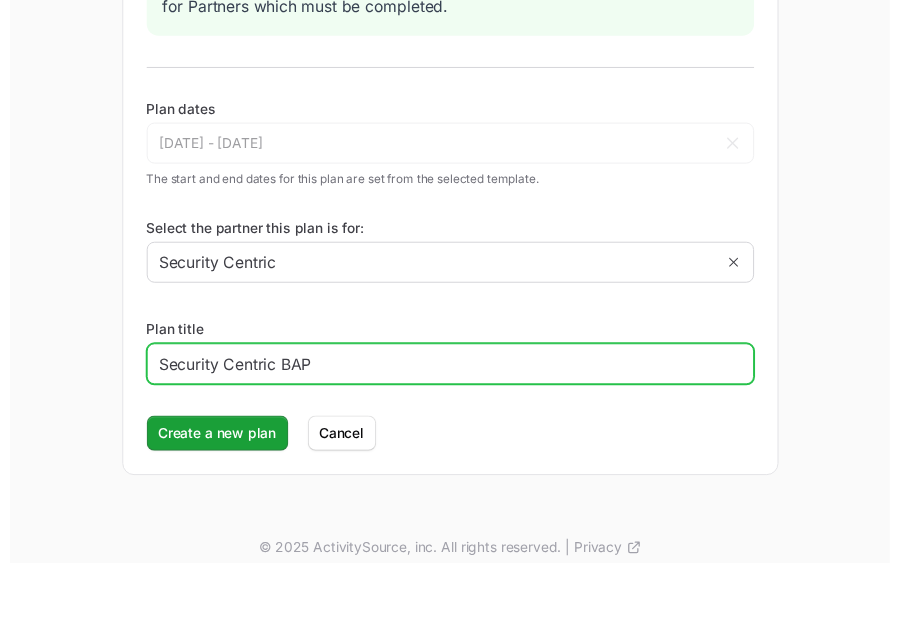 scroll, scrollTop: 321, scrollLeft: 0, axis: vertical 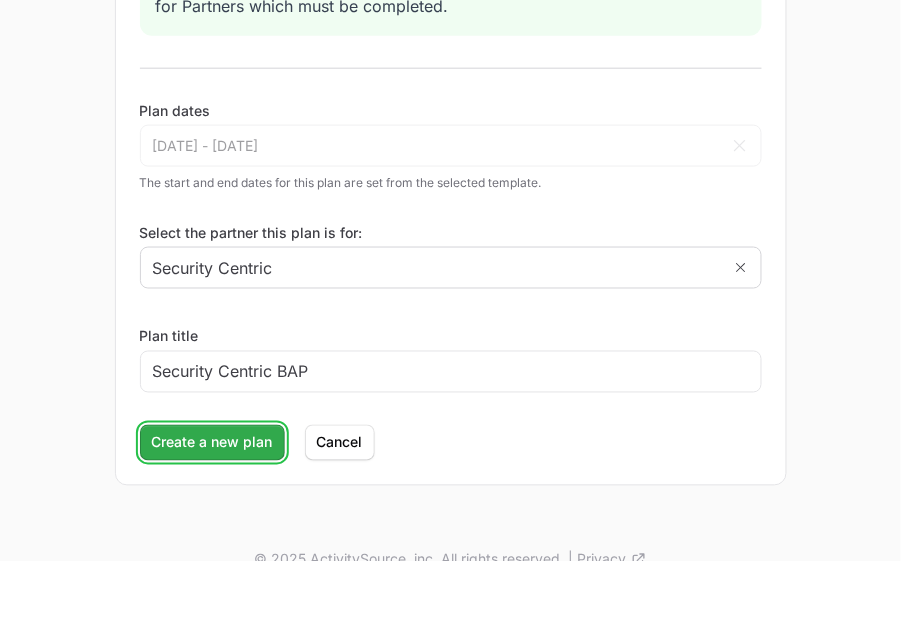 click on "Create a new plan" 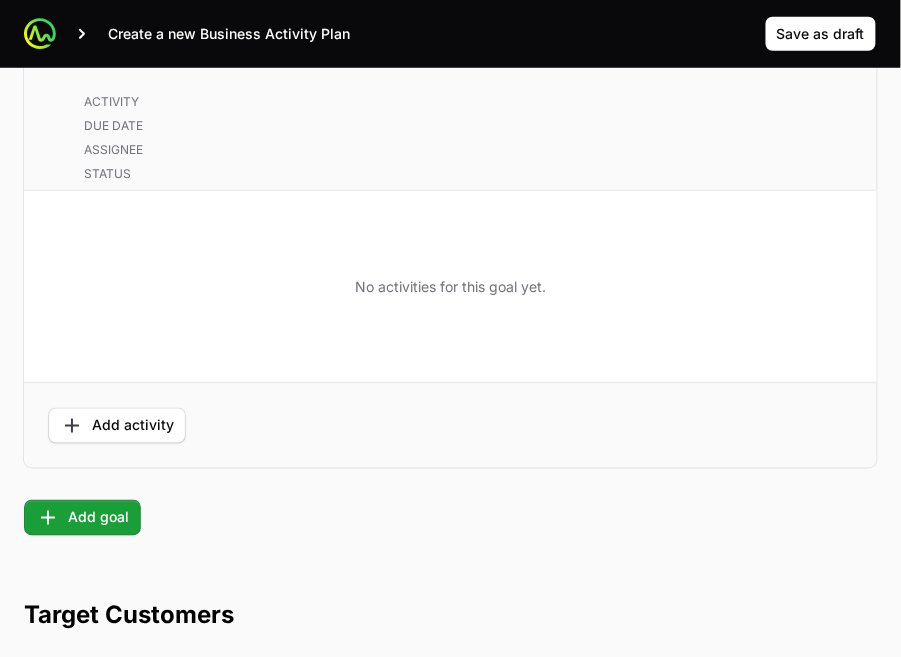 scroll, scrollTop: 5780, scrollLeft: 0, axis: vertical 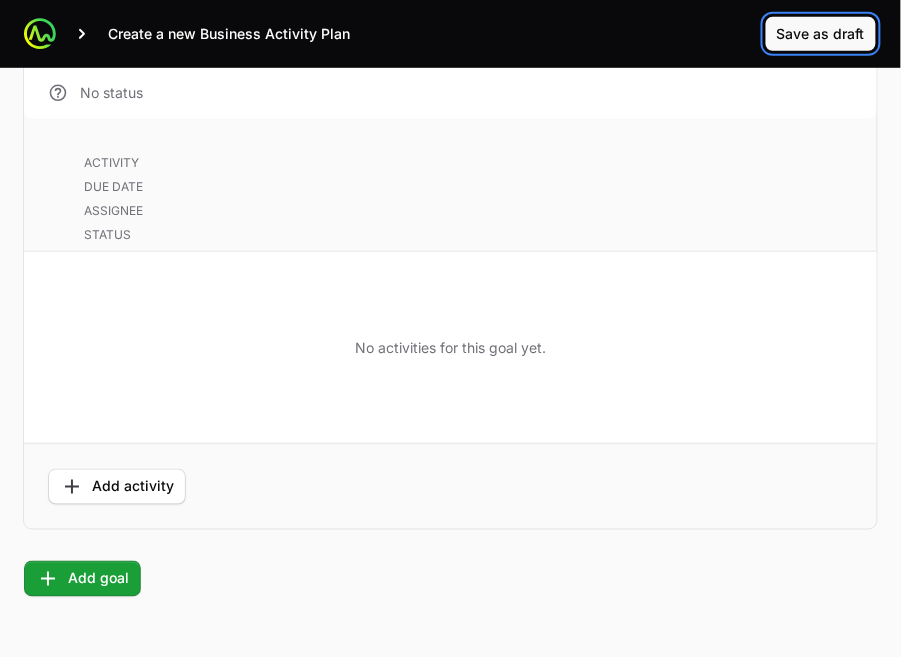 click on "Save as draft" 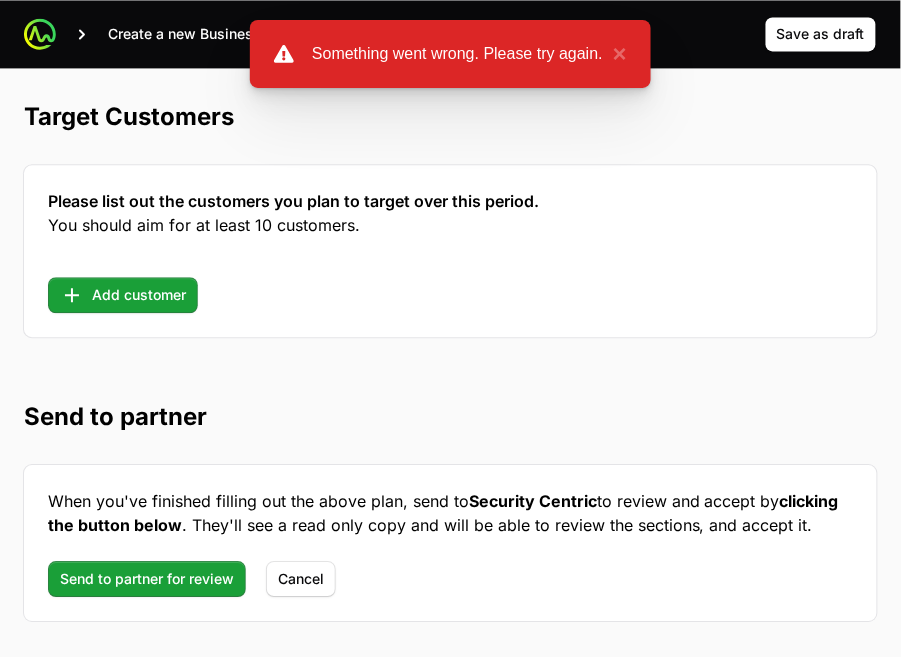 click on "Add customer" 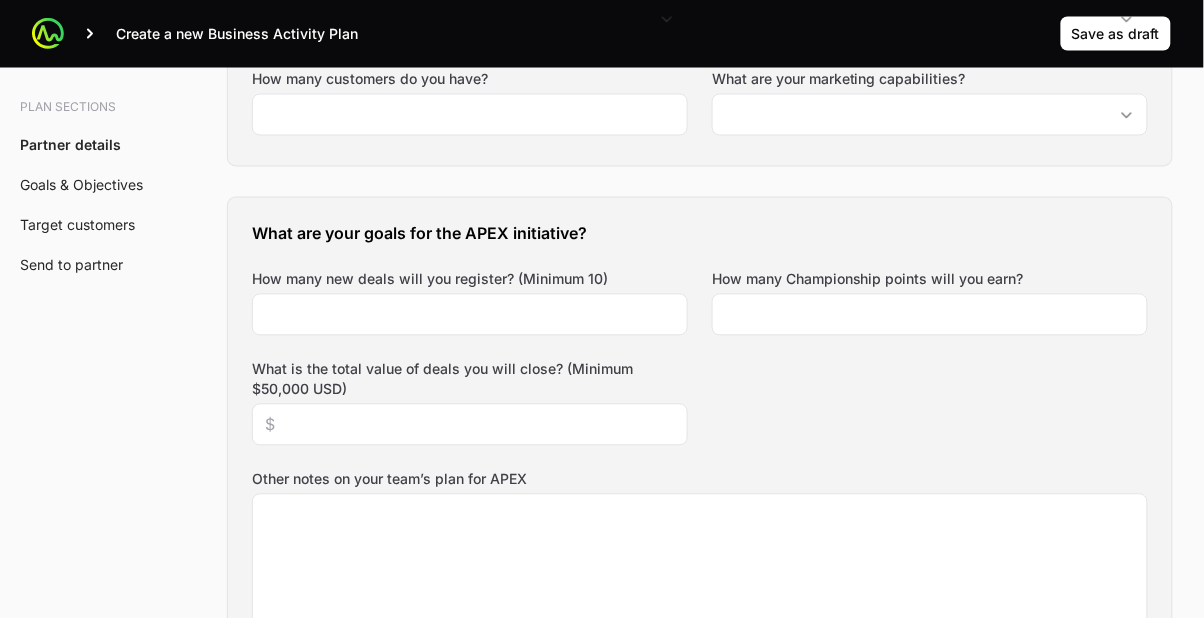 scroll, scrollTop: 0, scrollLeft: 0, axis: both 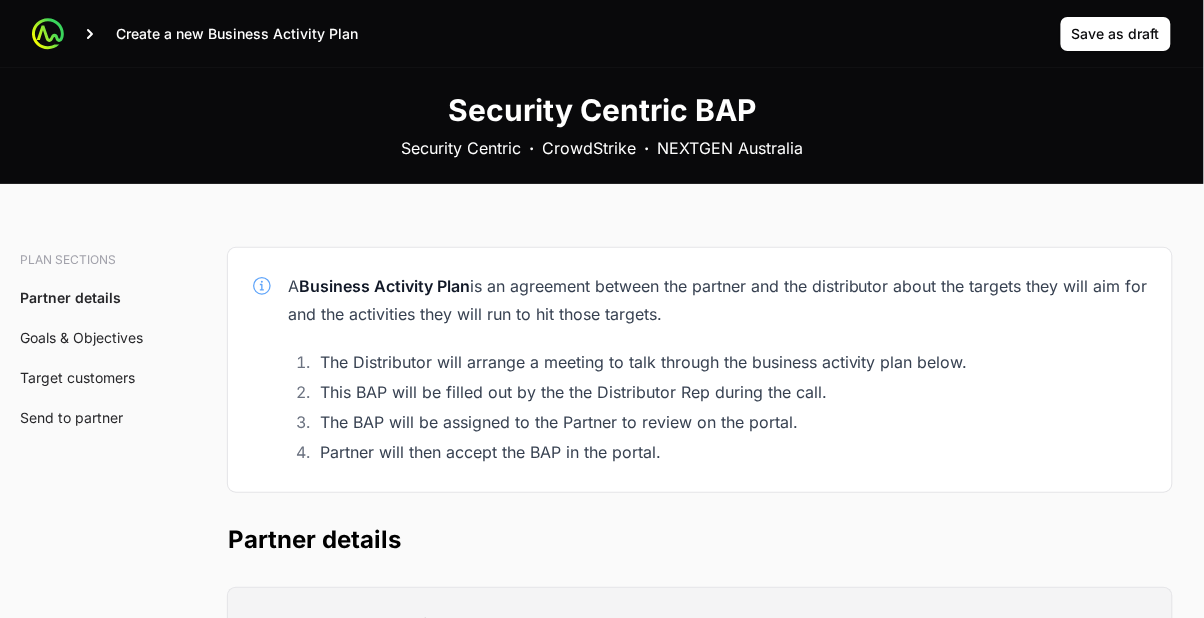 click on "Security Centric BAP Security Centric   ·   CrowdStrike   ·   NEXTGEN [GEOGRAPHIC_DATA]" 